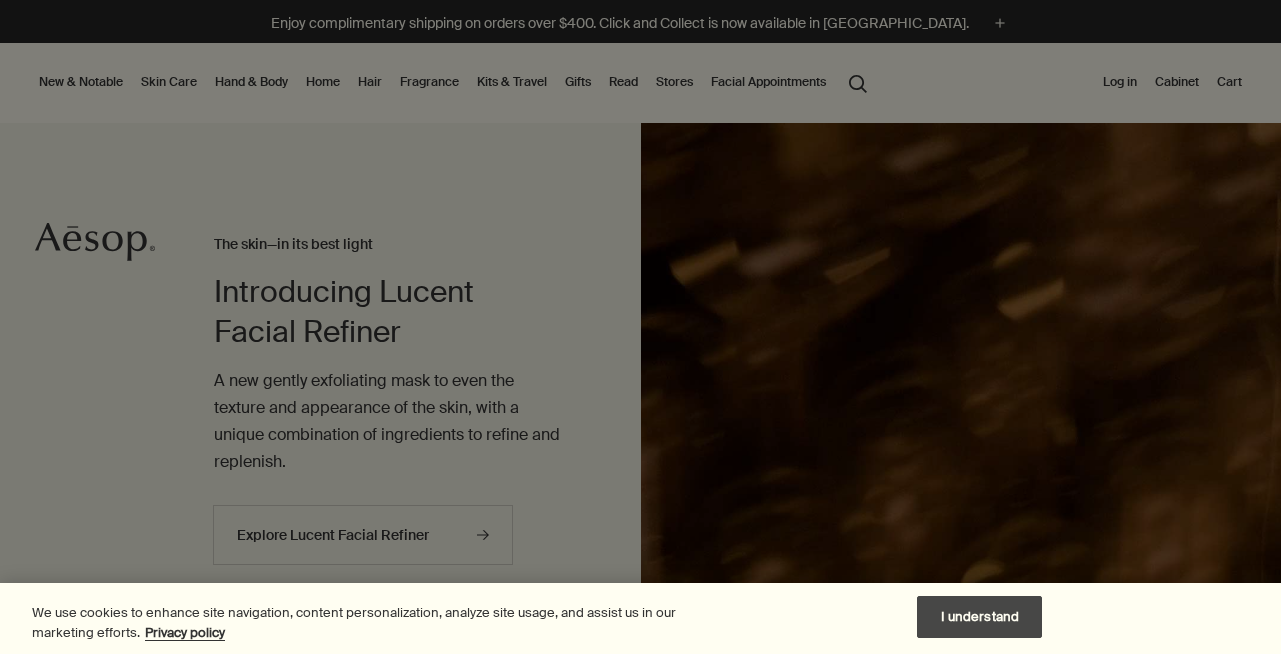 scroll, scrollTop: 0, scrollLeft: 0, axis: both 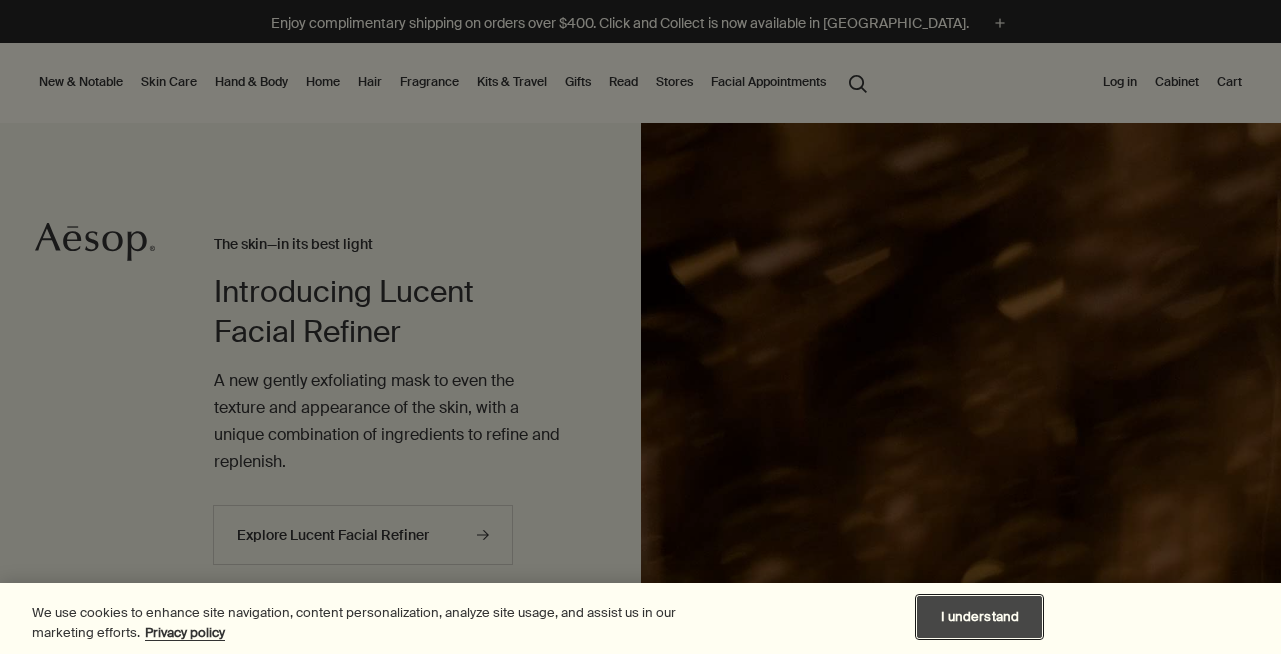 click on "I understand" at bounding box center [979, 617] 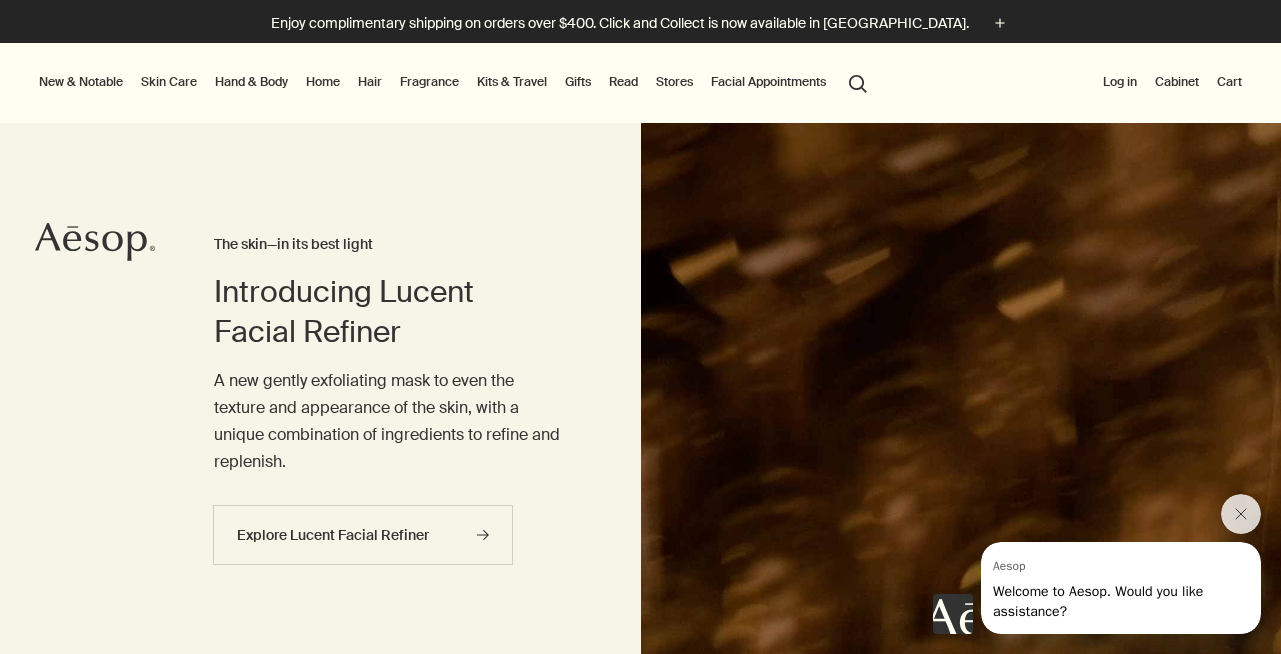 scroll, scrollTop: 0, scrollLeft: 0, axis: both 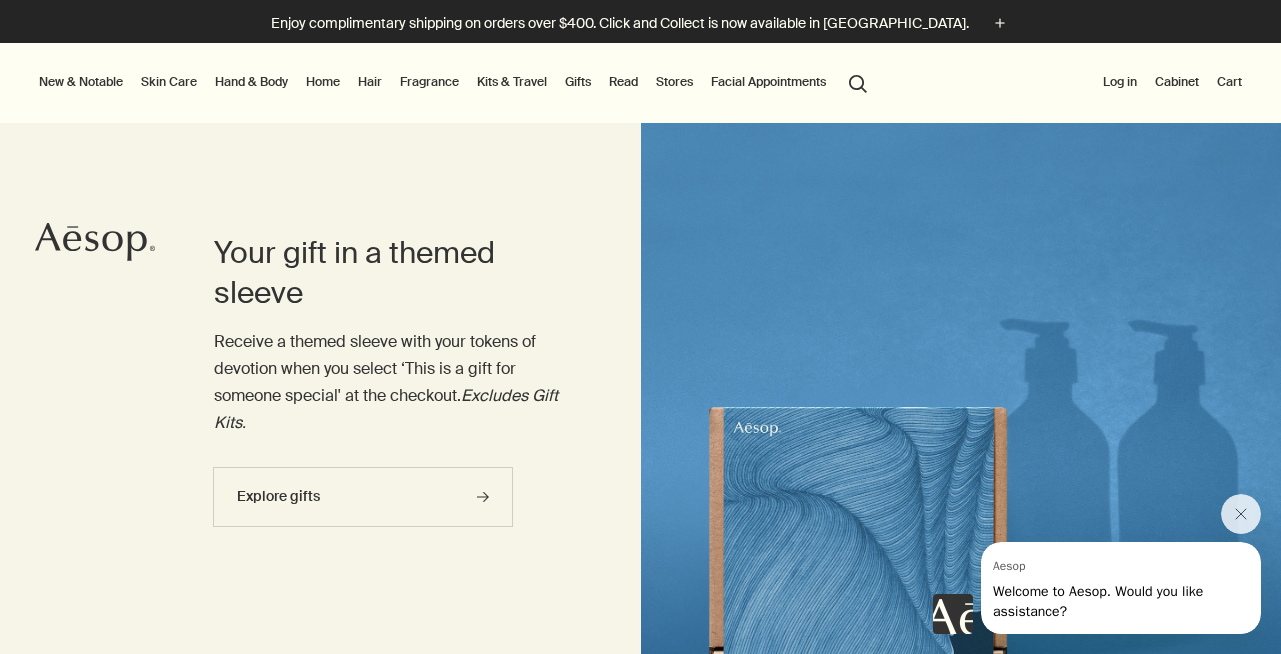 click on "Your gift in a themed sleeve Receive a themed sleeve with your tokens of devotion when you select ‘This is a gift for someone special' at the checkout.  Excludes Gift Kits. Explore gifts   rightArrow" at bounding box center [387, 444] 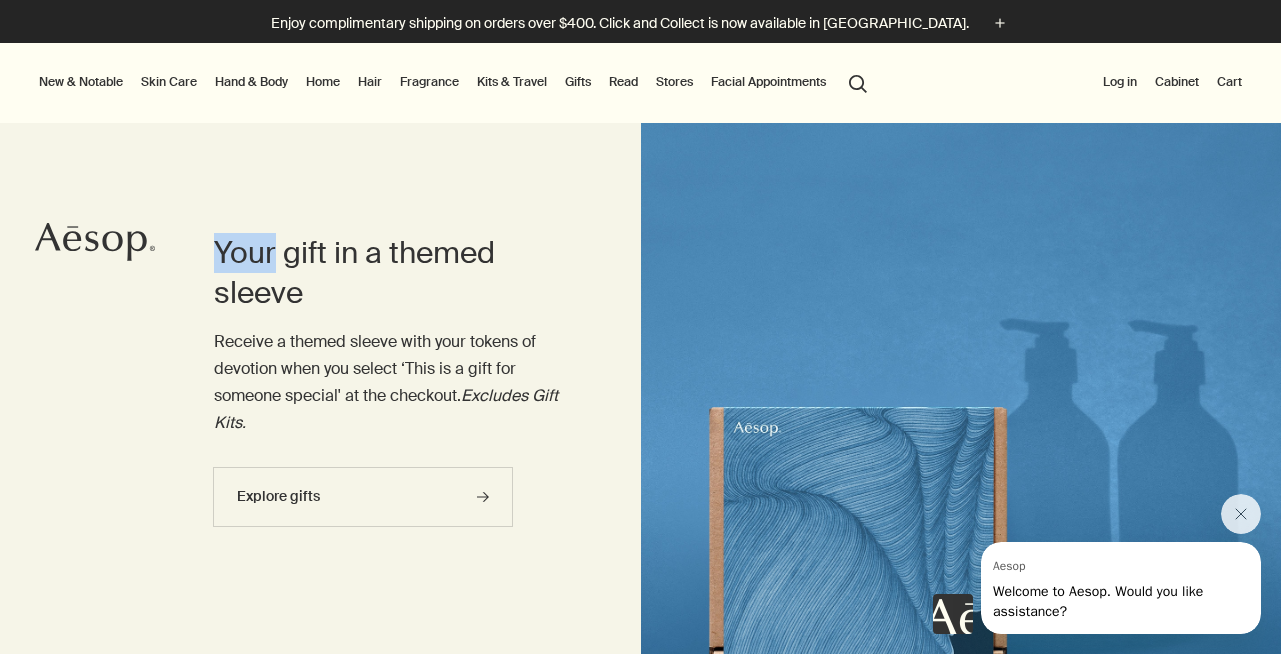 click on "Your gift in a themed sleeve Receive a themed sleeve with your tokens of devotion when you select ‘This is a gift for someone special' at the checkout.  Excludes Gift Kits. Explore gifts   rightArrow" at bounding box center (387, 444) 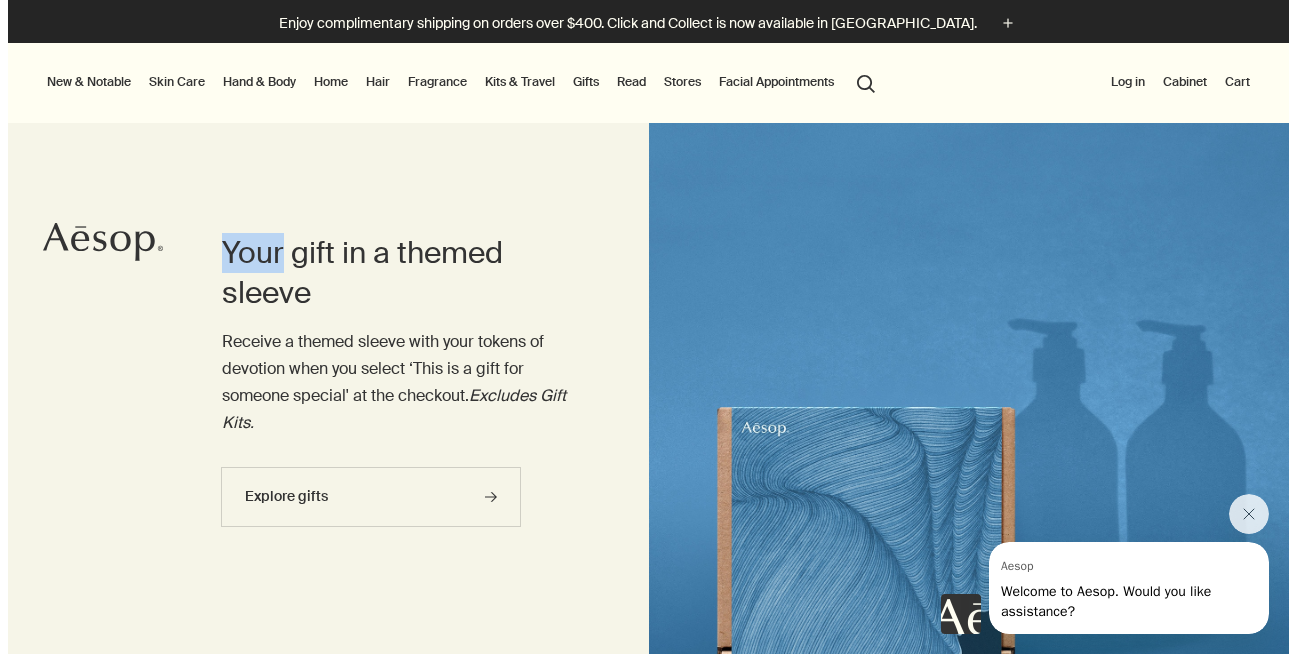 scroll, scrollTop: 40, scrollLeft: 0, axis: vertical 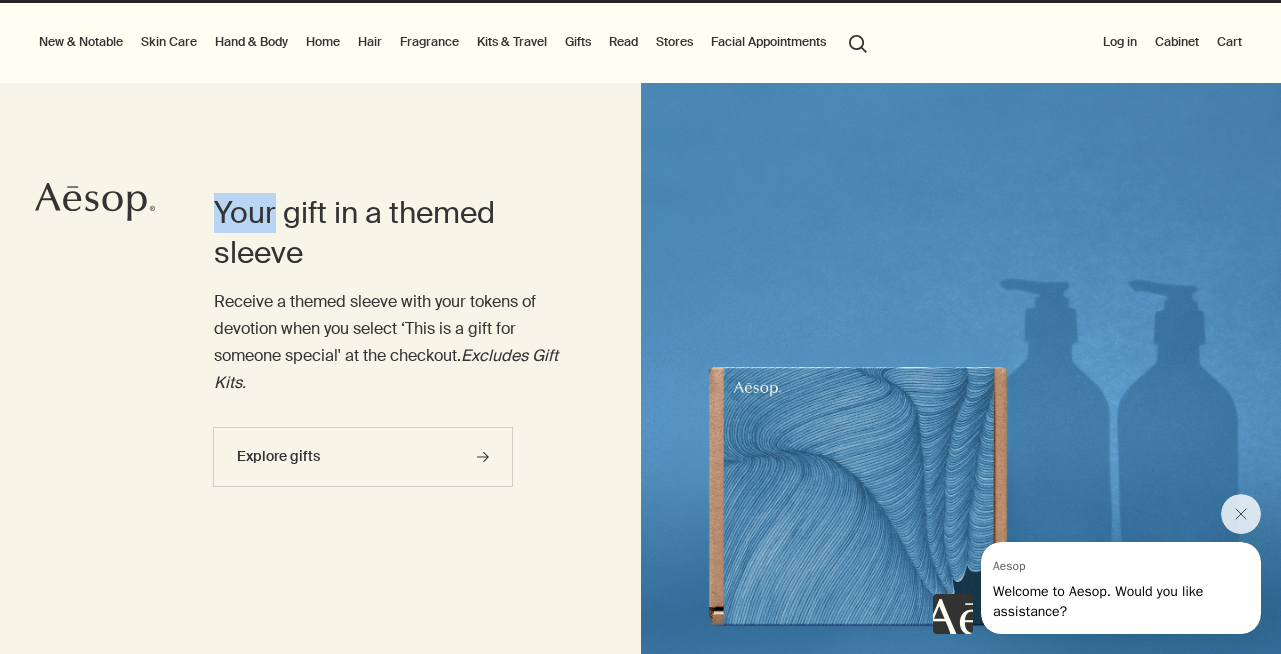 click on "Hair" at bounding box center [370, 42] 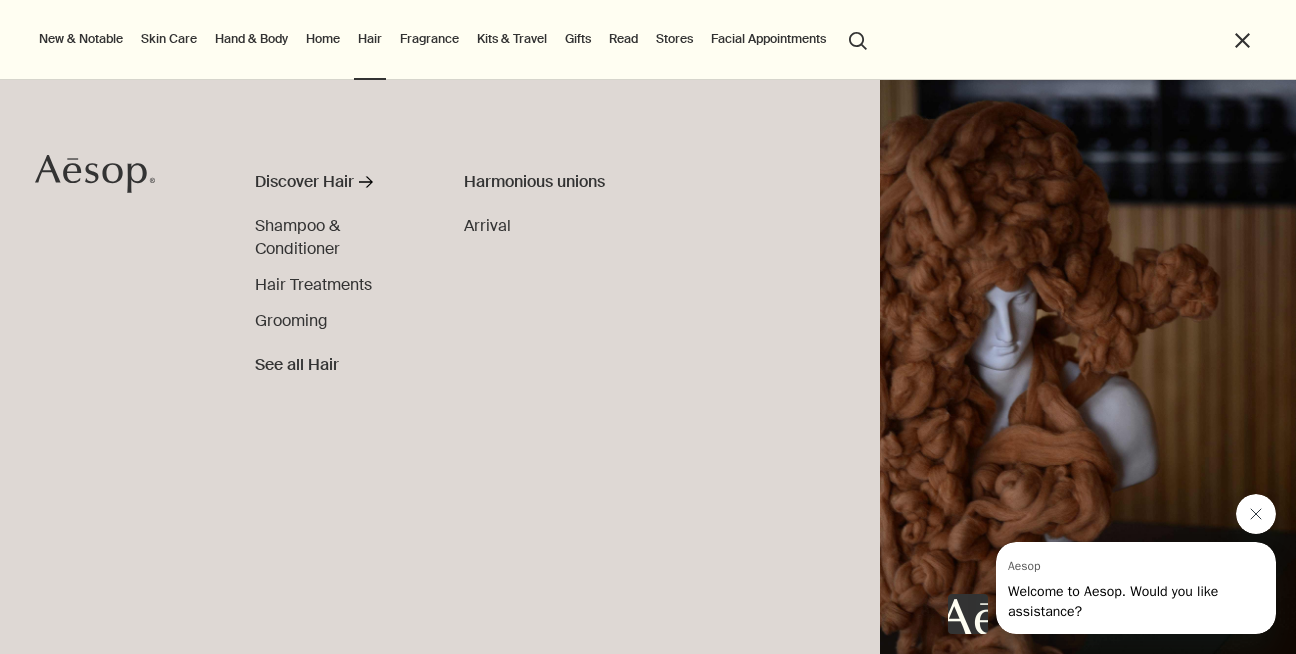 click 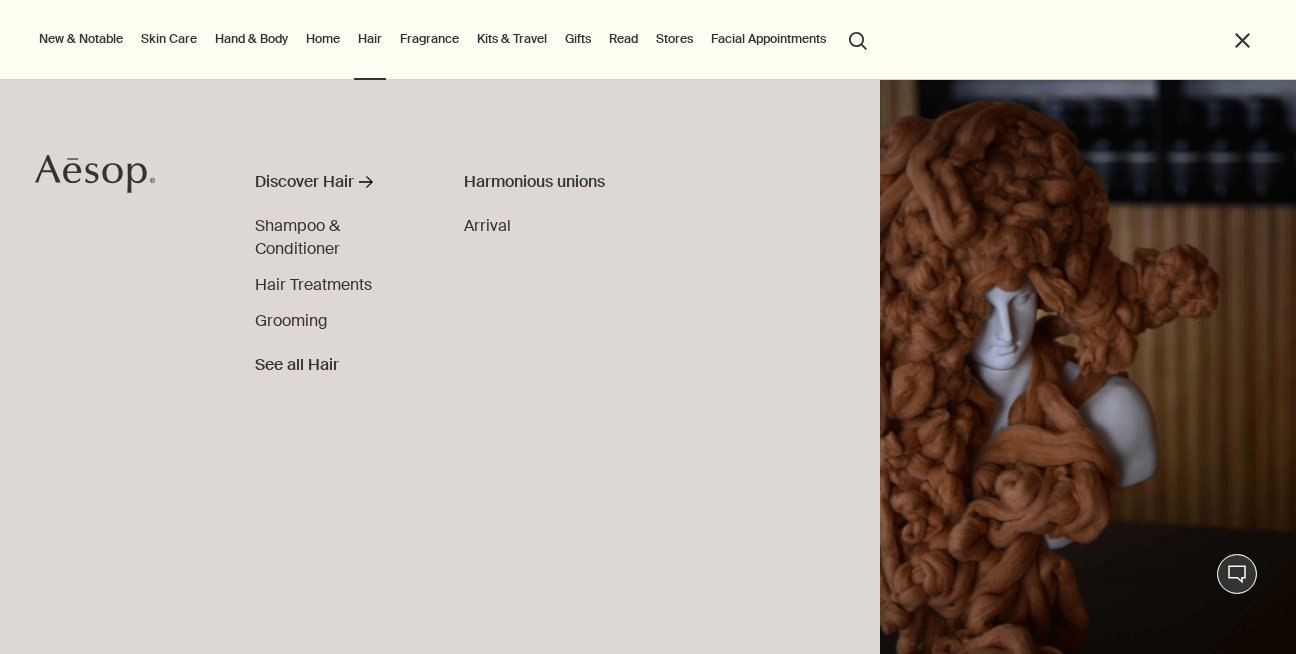 click on "Home" at bounding box center (323, 39) 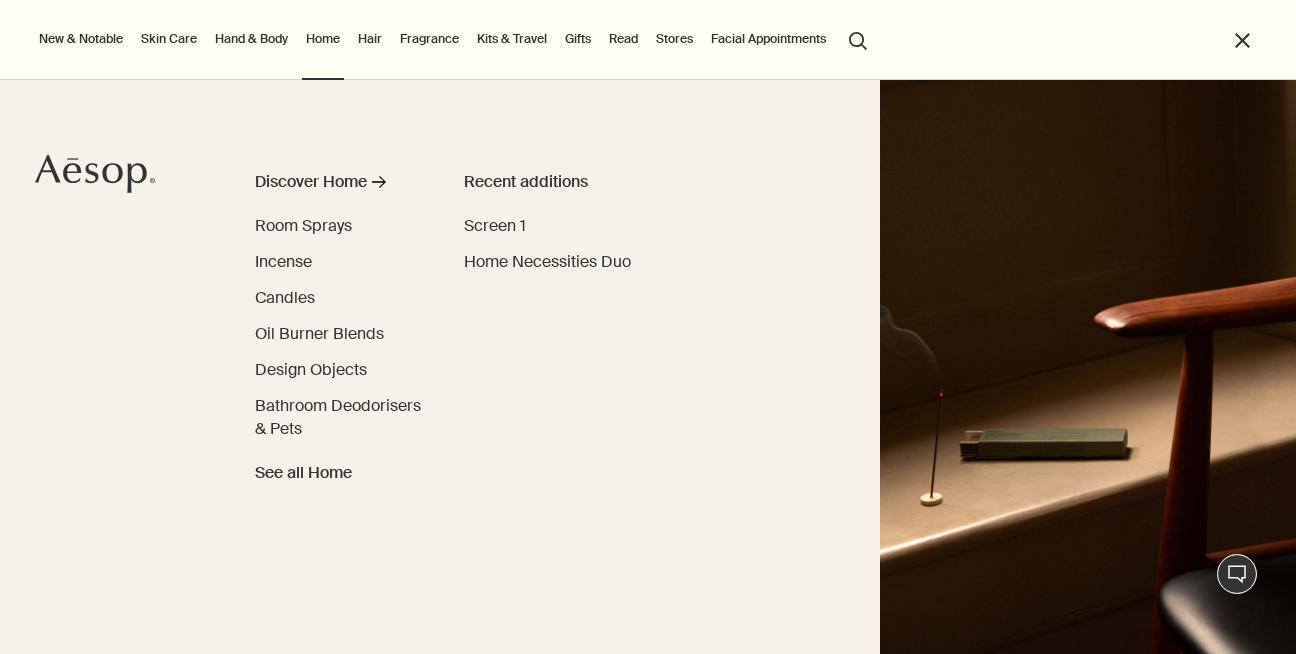 click on "Hand & Body" at bounding box center [251, 39] 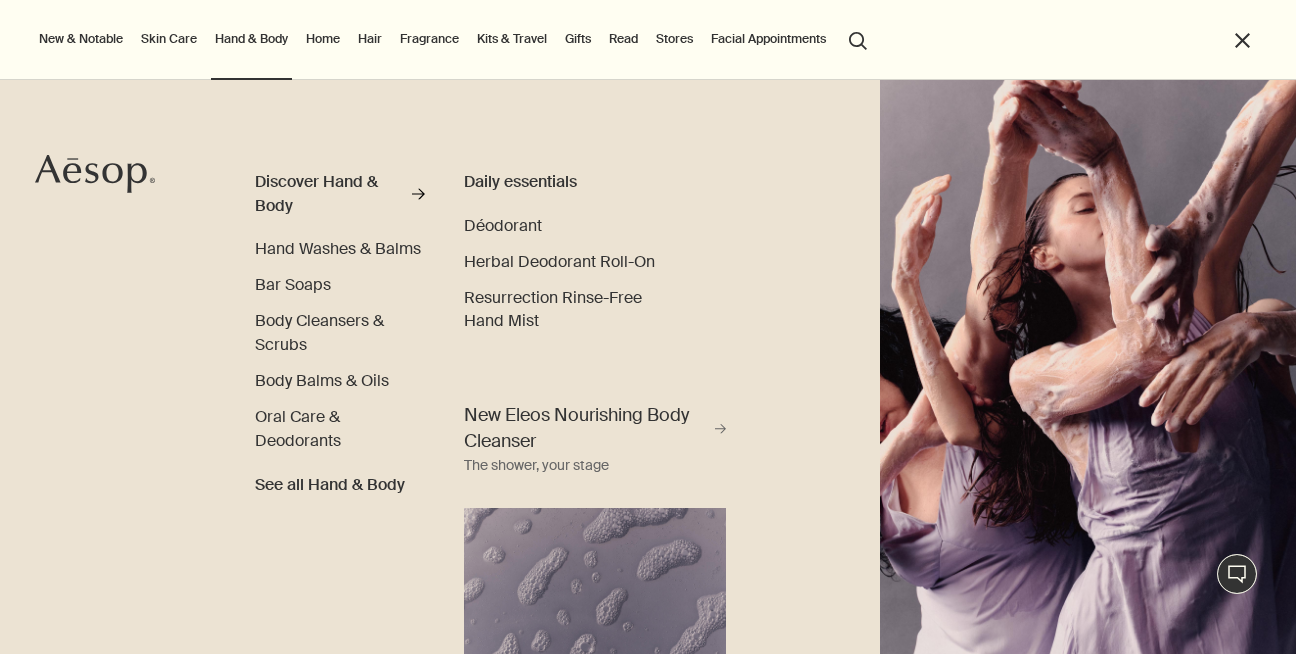 click on "close" at bounding box center (1242, 40) 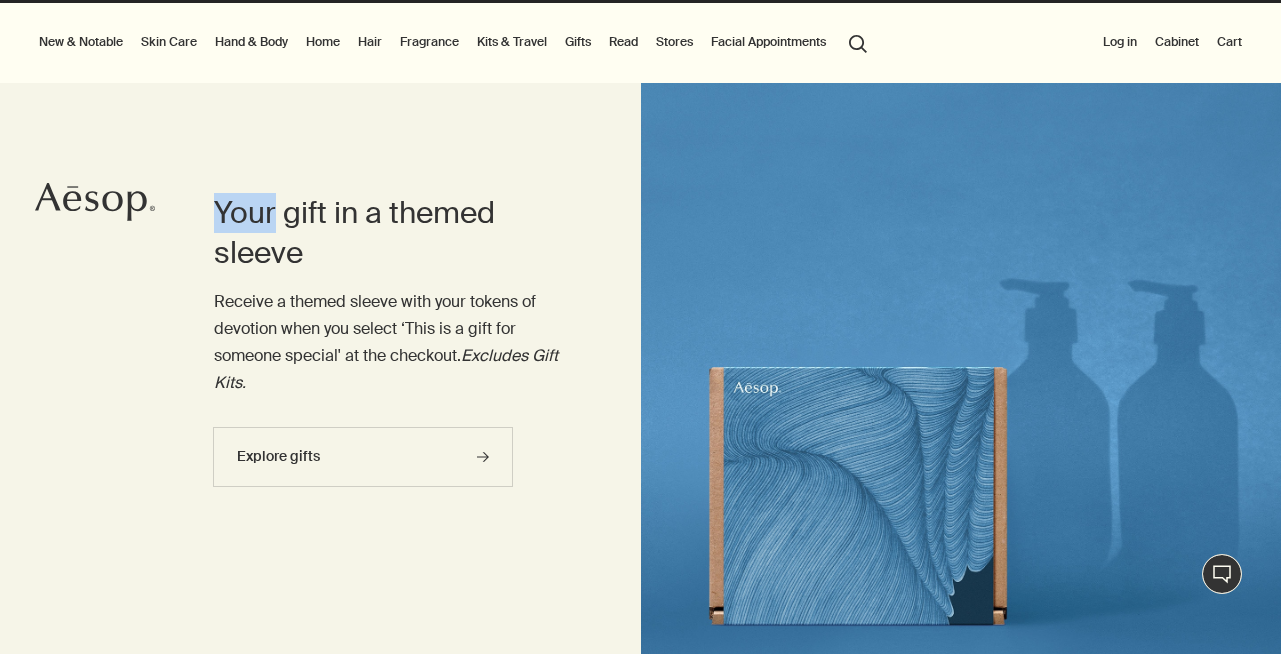 click on "Hair" at bounding box center [370, 42] 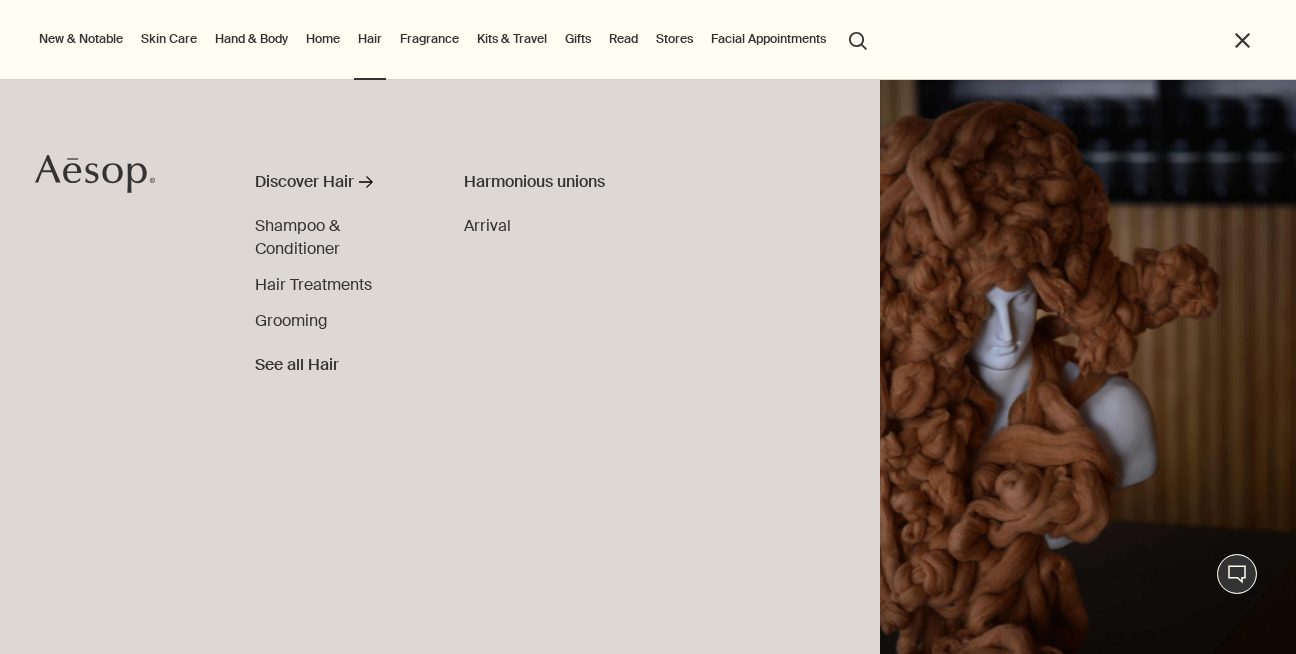 click on "Home" at bounding box center [323, 39] 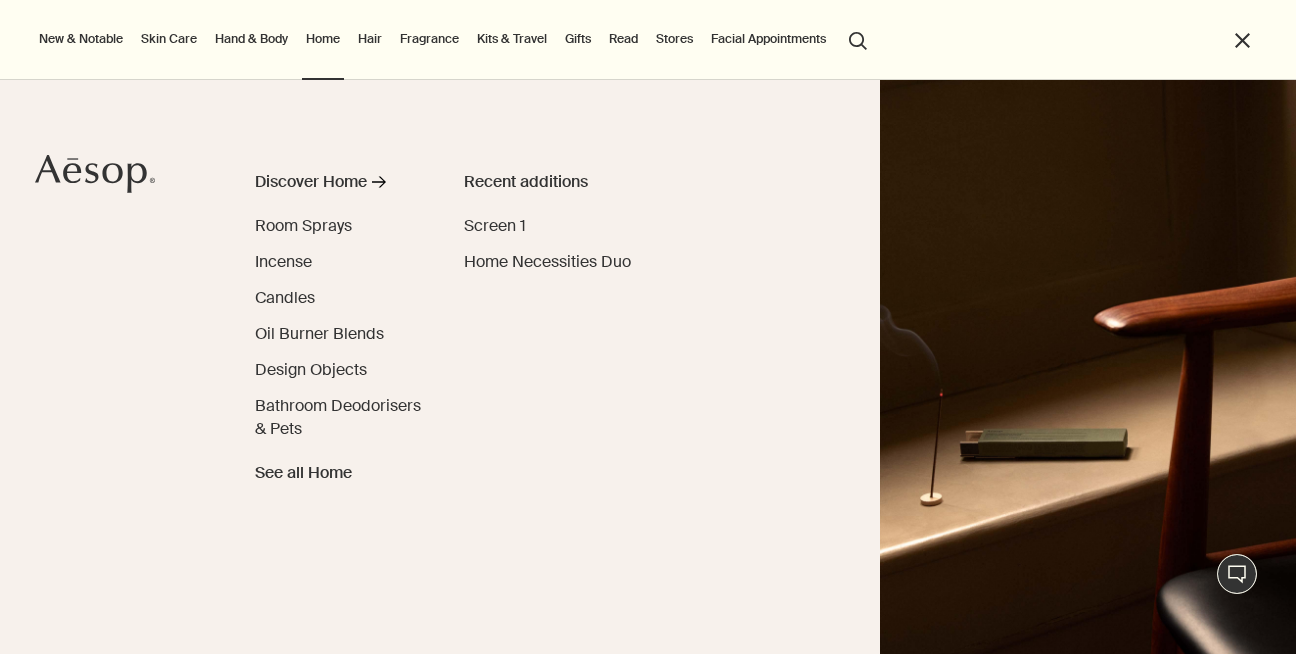 click on "Hand & Body" at bounding box center (251, 39) 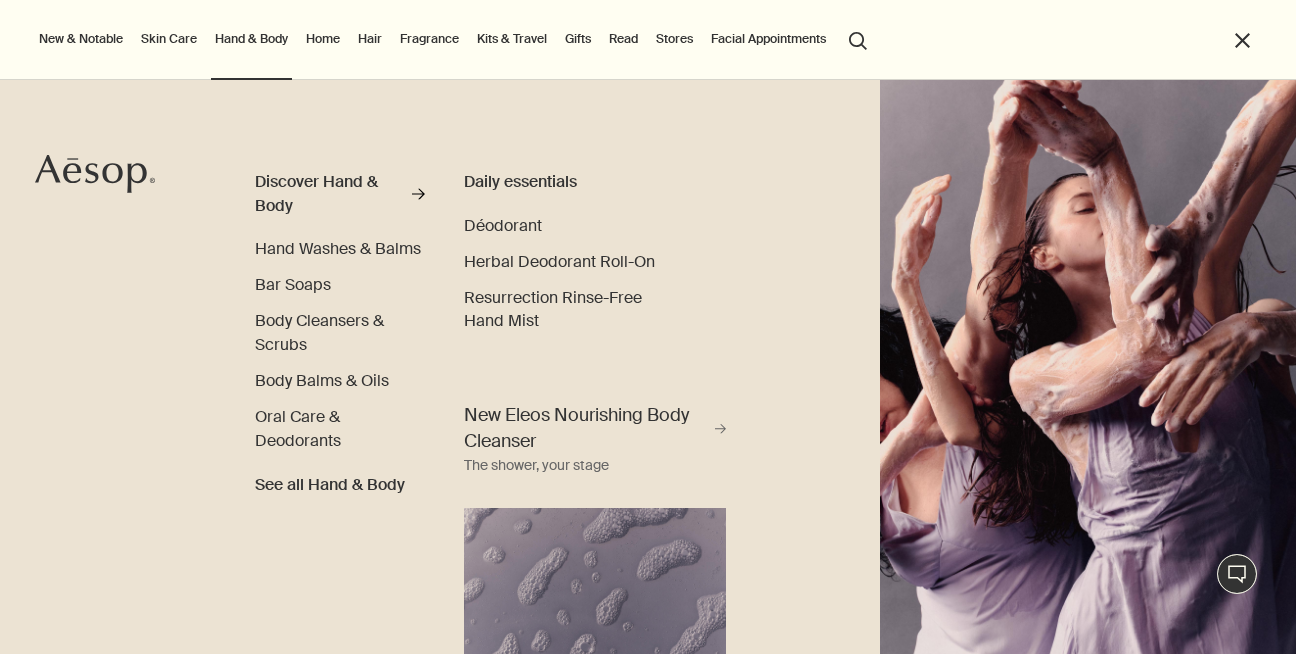 click on "Skin Care" at bounding box center (169, 39) 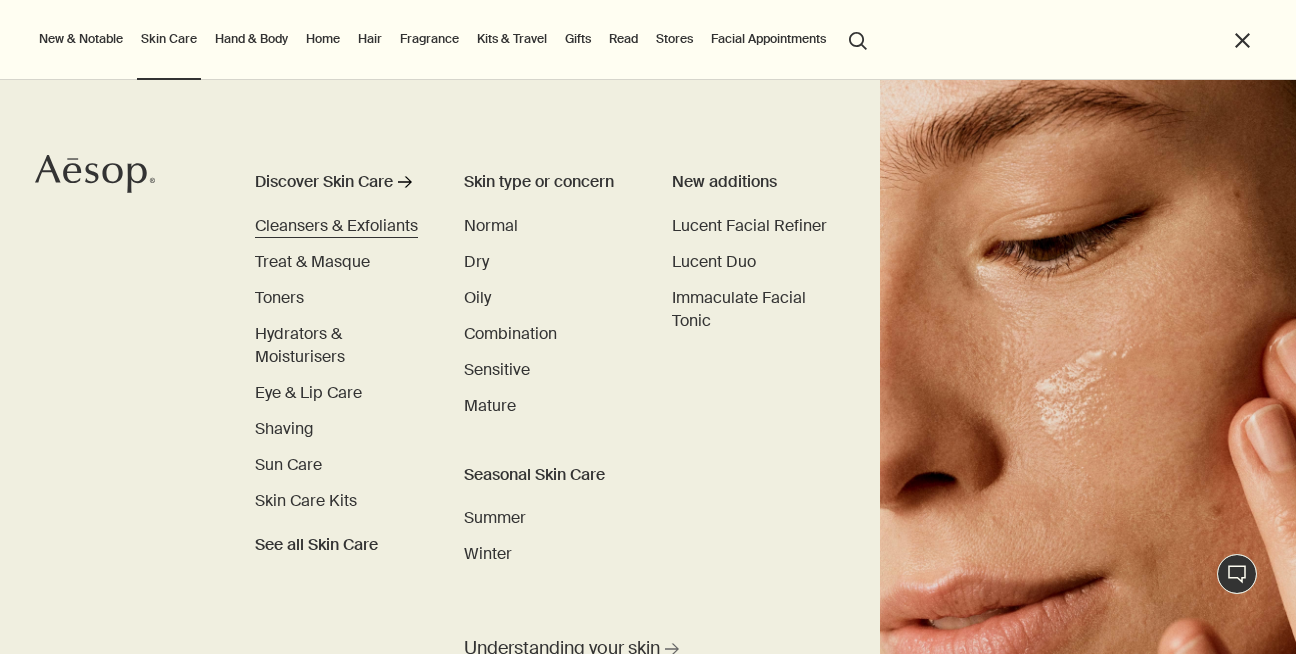 click on "Cleansers & Exfoliants" at bounding box center [336, 225] 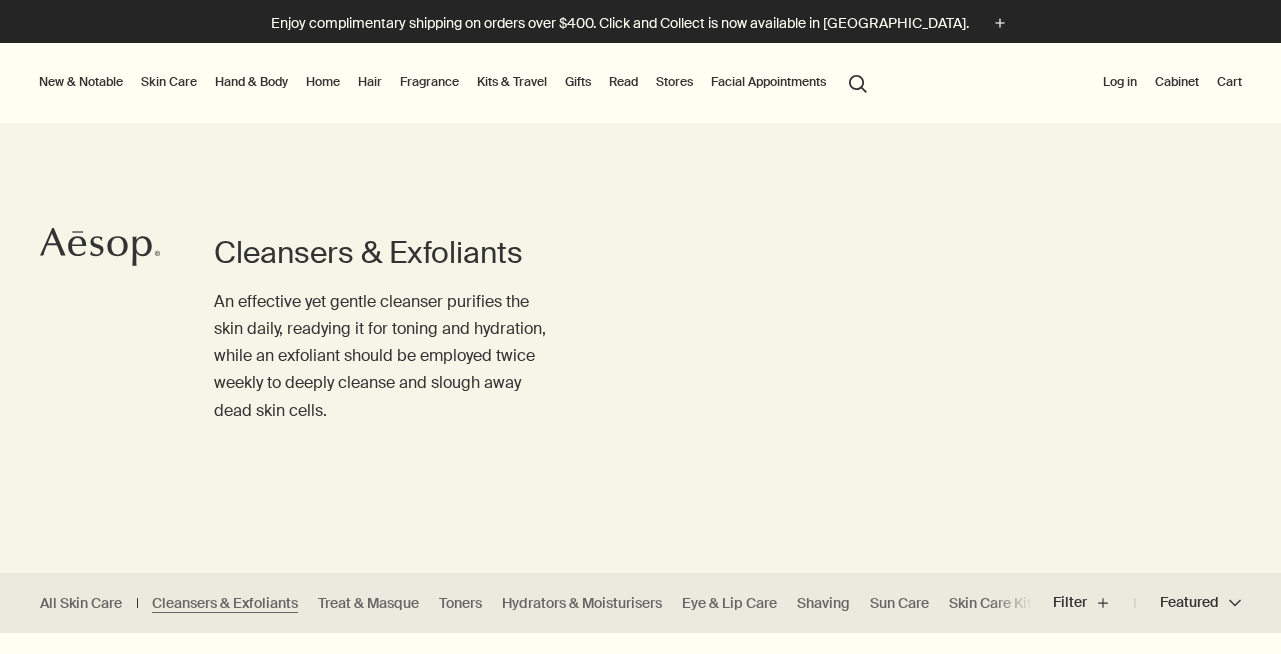 scroll, scrollTop: 0, scrollLeft: 0, axis: both 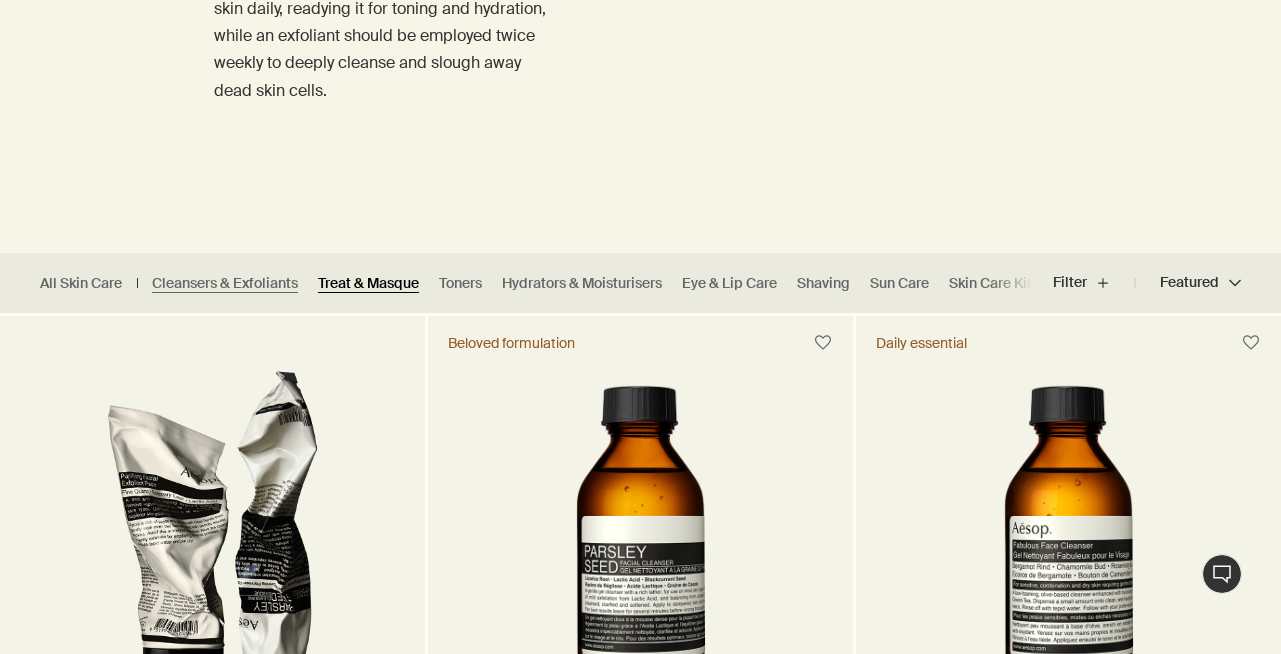 click on "Treat & Masque" at bounding box center (368, 283) 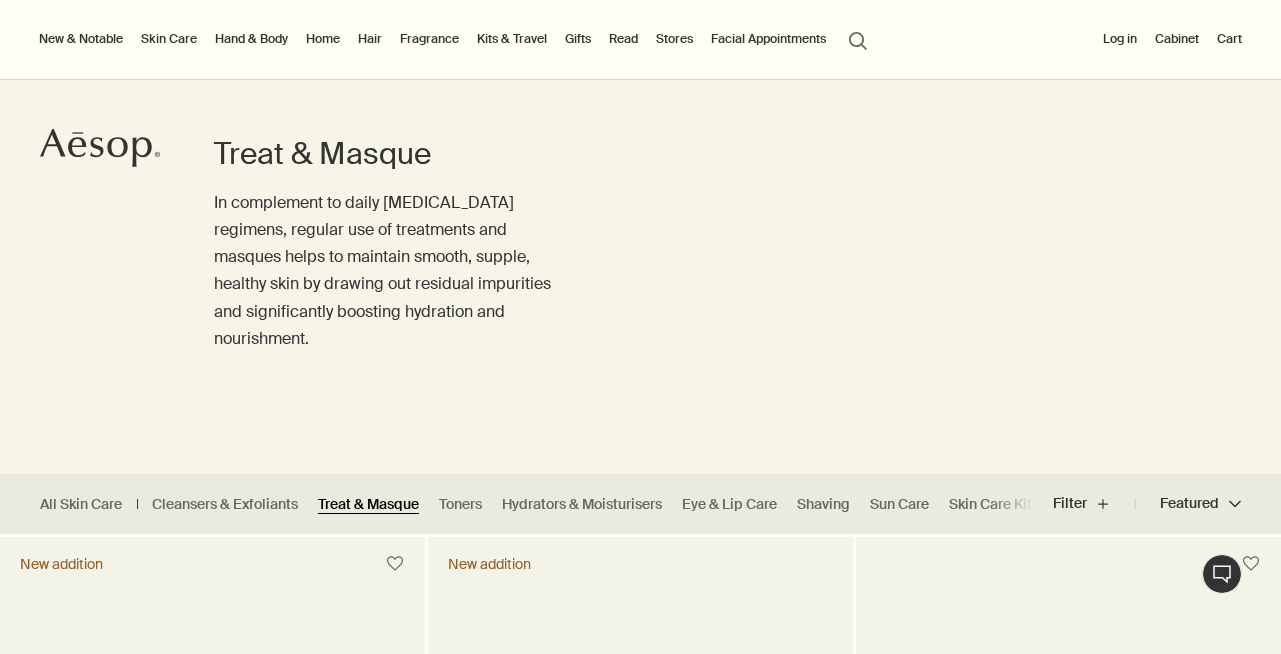 scroll, scrollTop: 0, scrollLeft: 0, axis: both 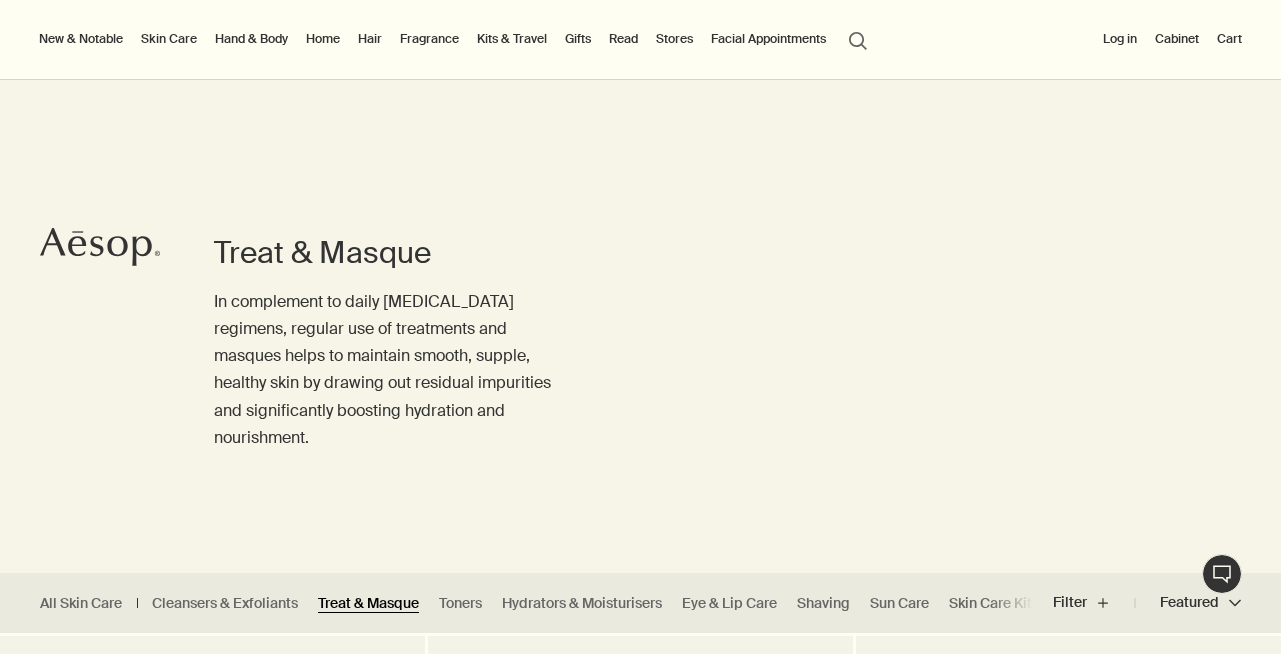 click on "Treat & Masque In complement to daily skin care regimens, regular use of treatments and masques helps to maintain smooth, supple, healthy skin by drawing out residual impurities and significantly boosting hydration and nourishment." at bounding box center [387, 348] 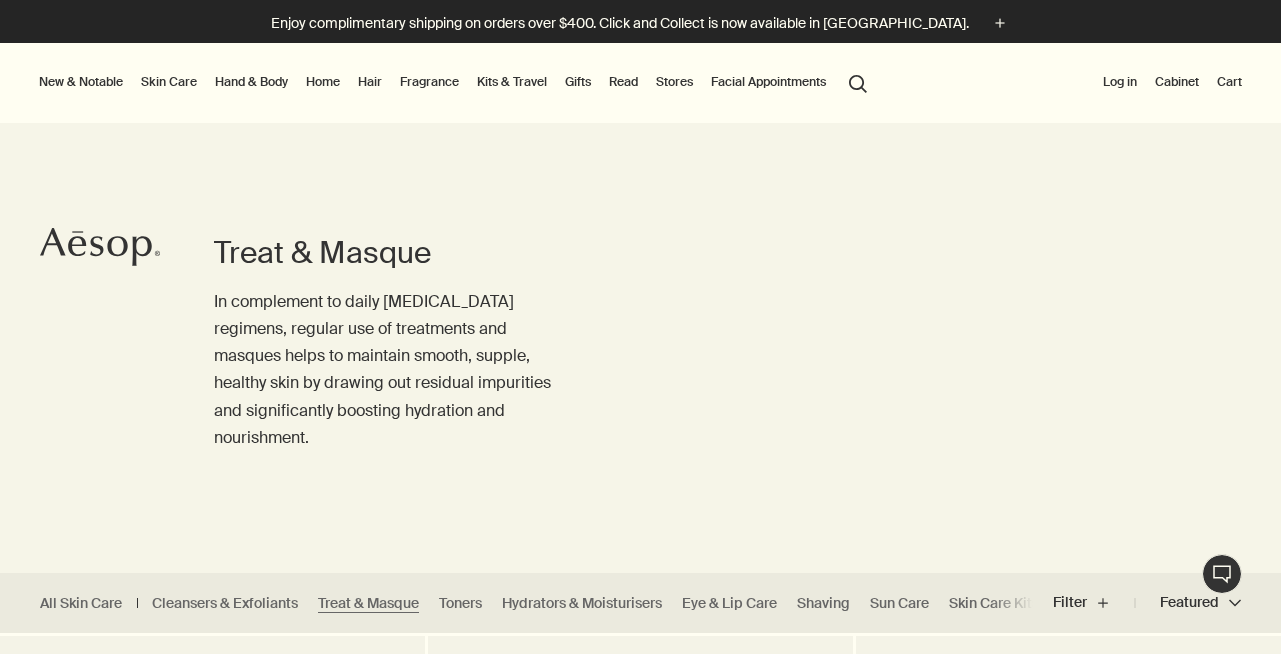 click on "All Skin Care Cleansers & Exfoliants Treat & Masque Toners Hydrators & Moisturisers Eye & Lip Care Shaving Sun Care Skin Care Kits" at bounding box center [516, 603] 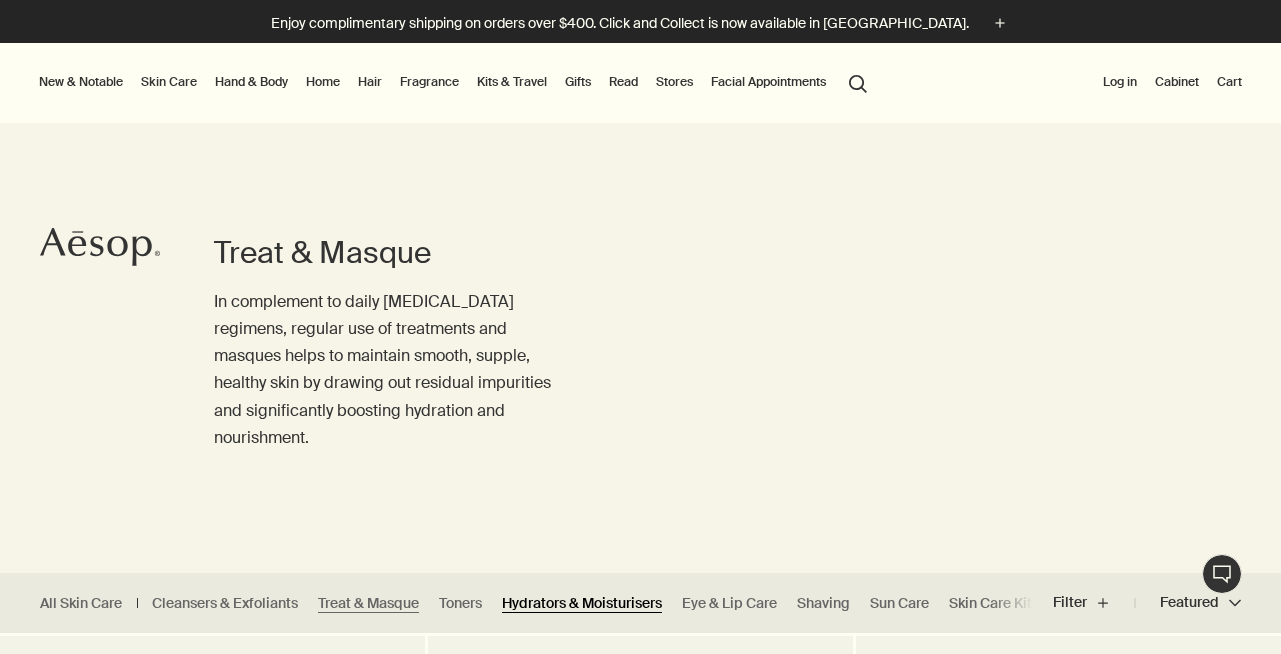 click on "Hydrators & Moisturisers" at bounding box center (582, 603) 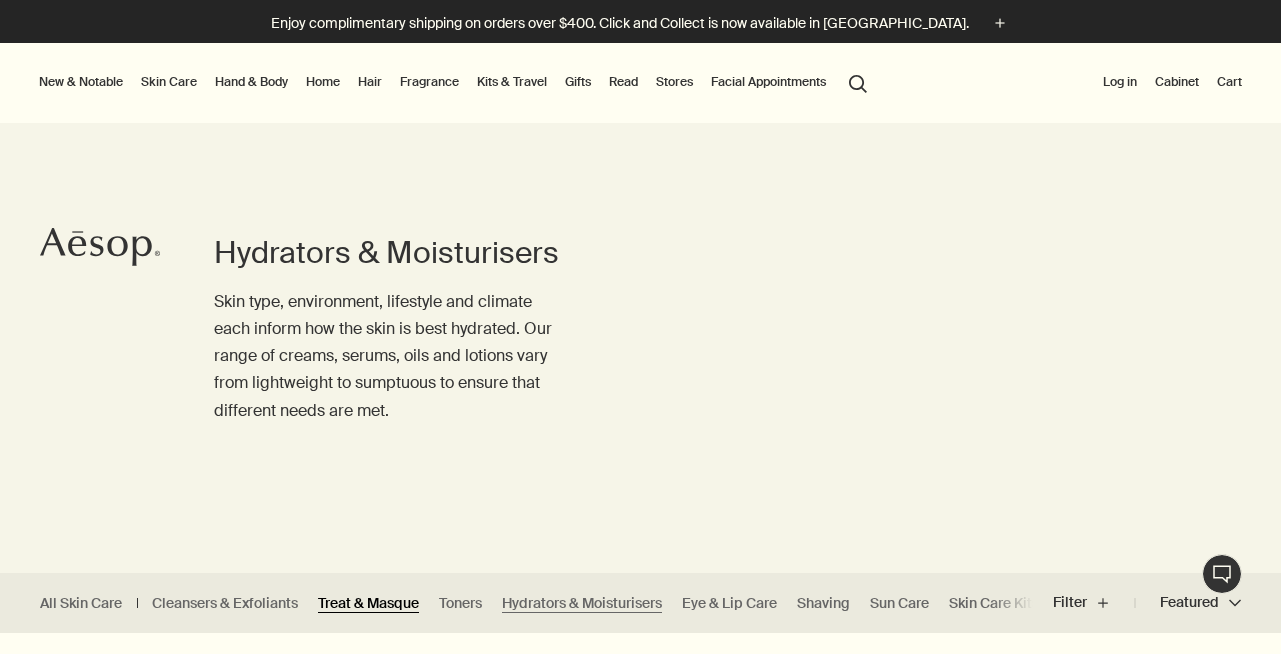 click on "Treat & Masque" at bounding box center (368, 603) 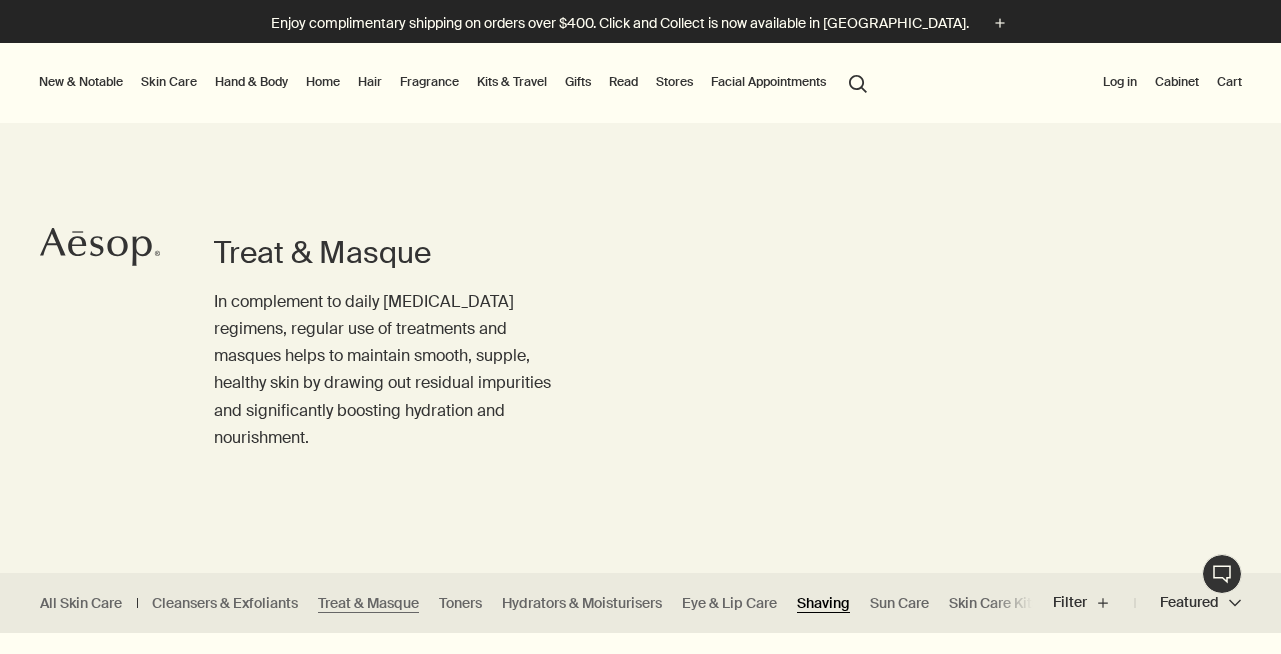 click on "Shaving" at bounding box center [823, 603] 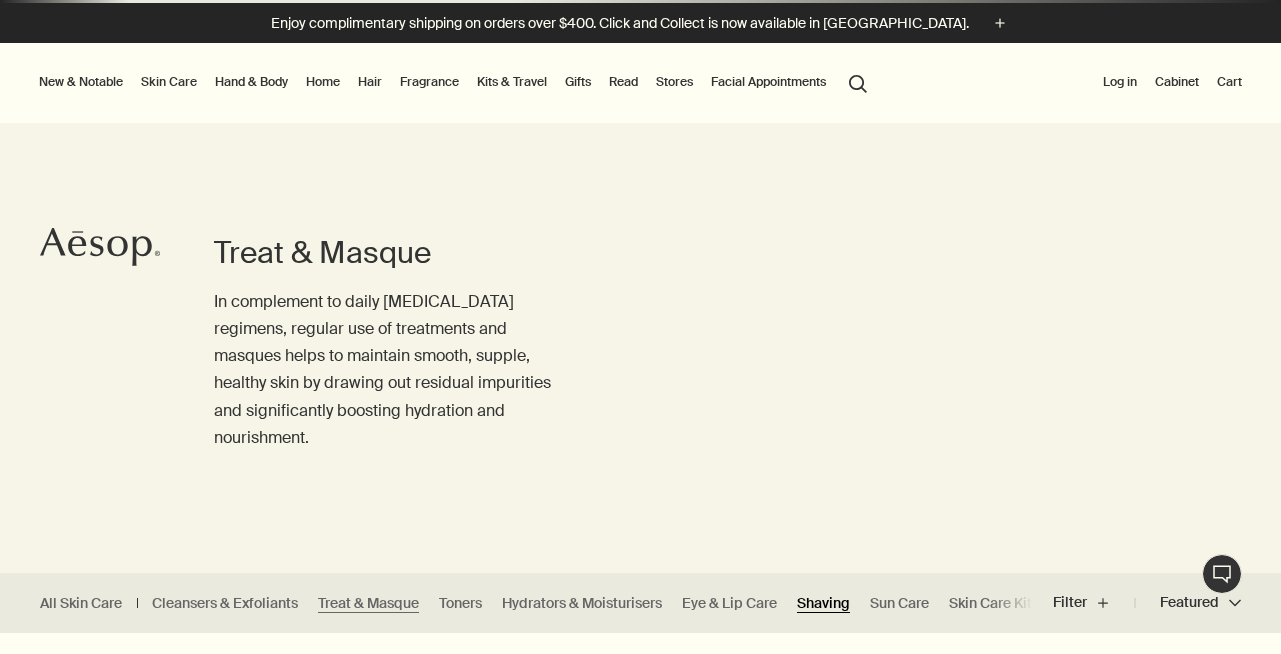 click on "Shaving" at bounding box center (823, 603) 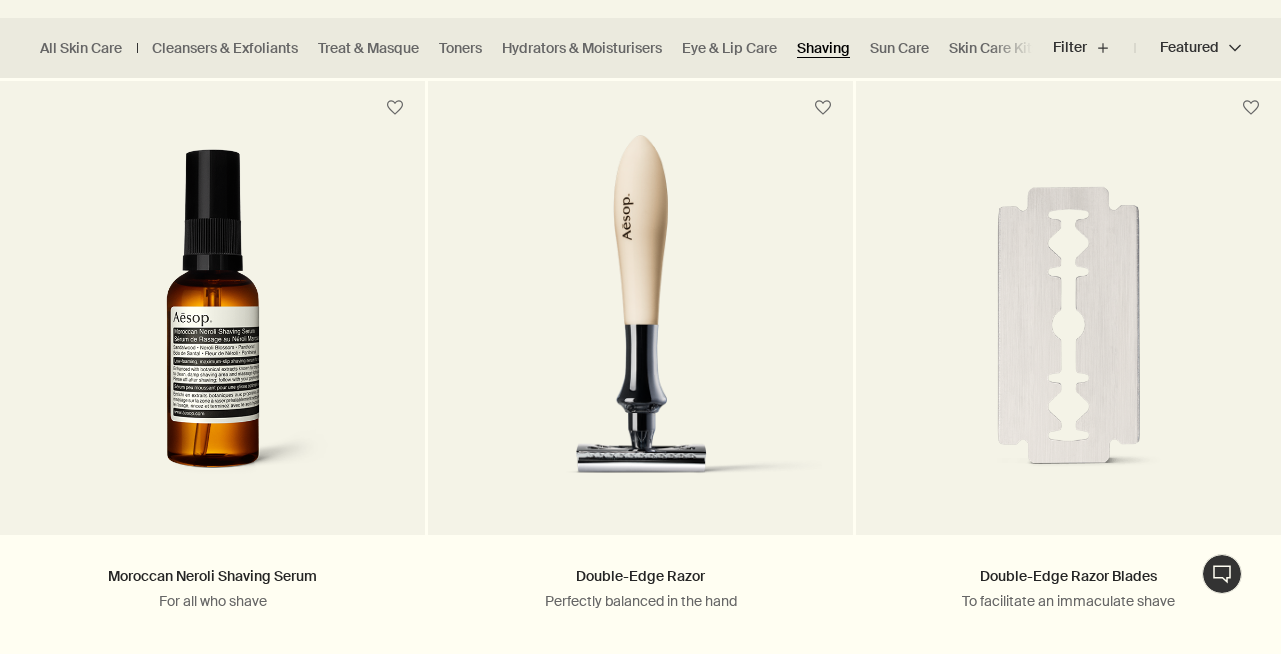 scroll, scrollTop: 560, scrollLeft: 0, axis: vertical 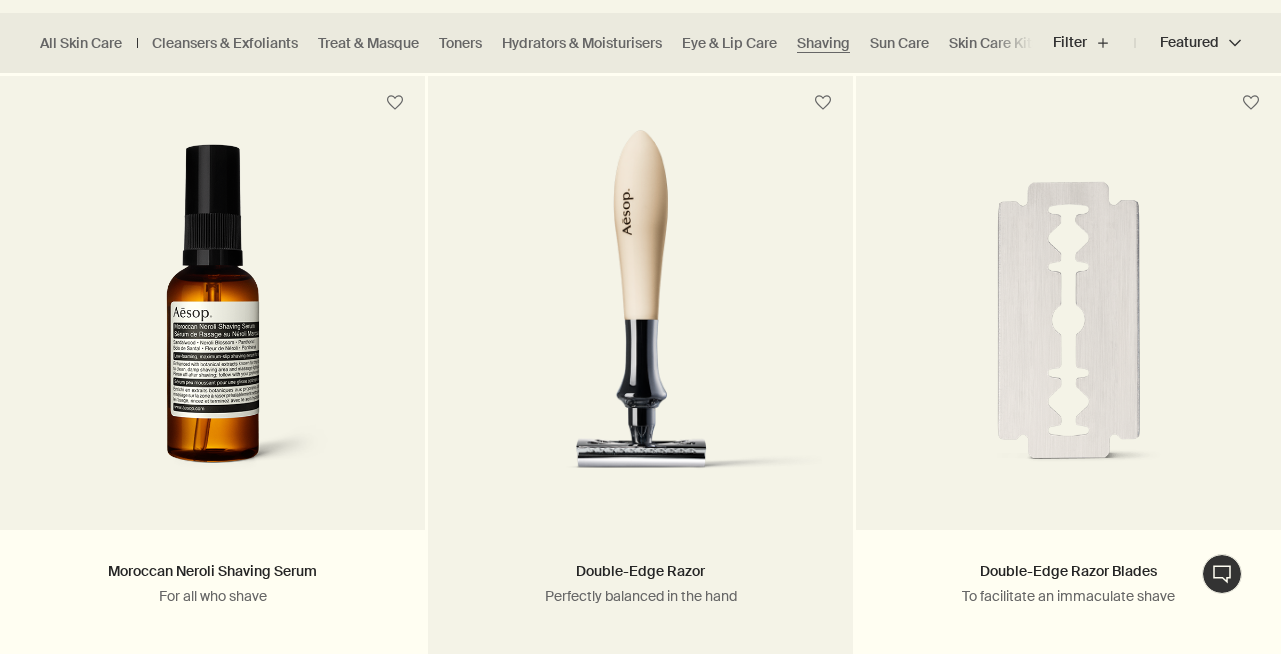click at bounding box center [640, 315] 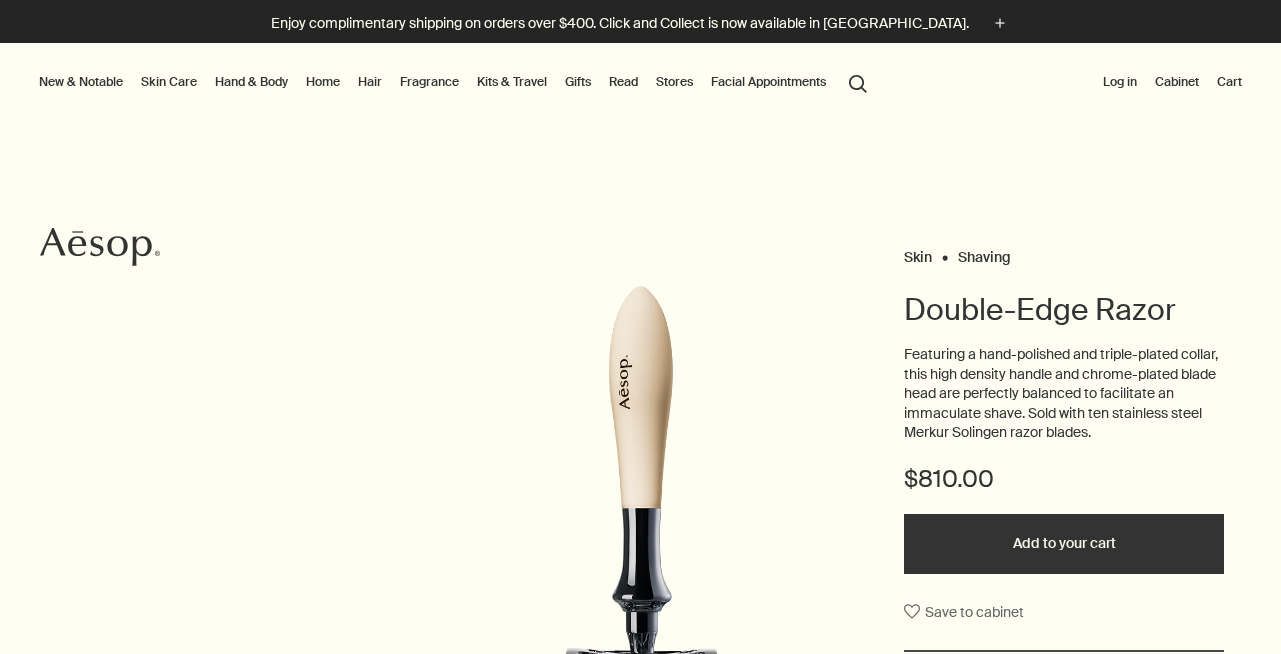scroll, scrollTop: 0, scrollLeft: 0, axis: both 